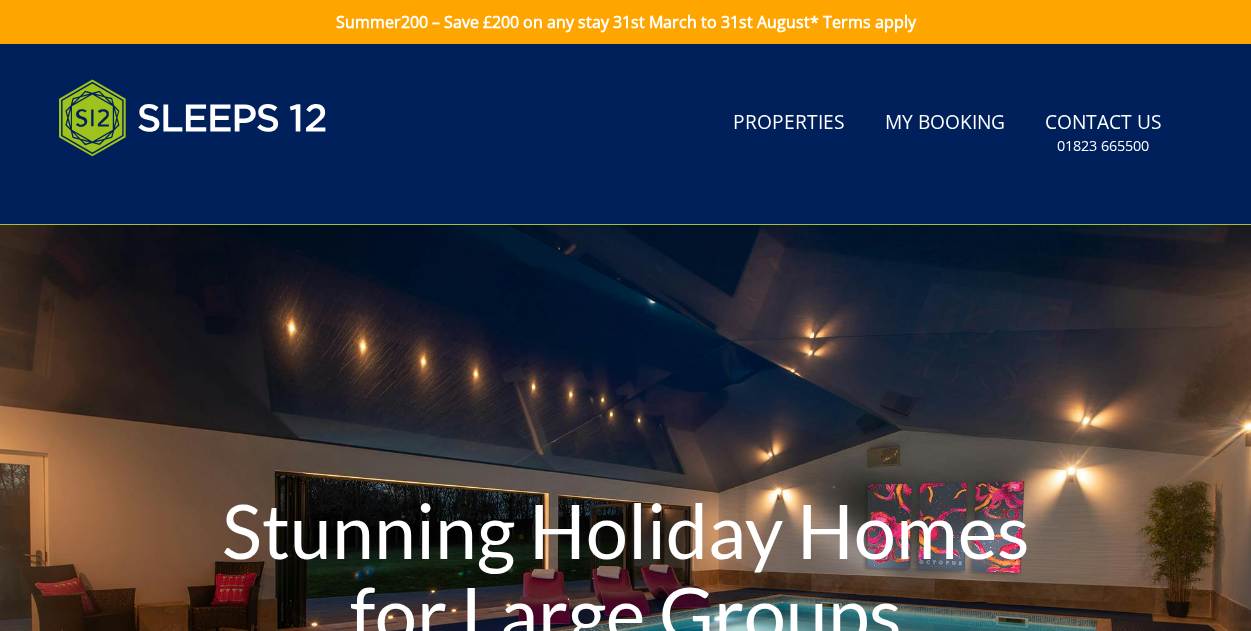 scroll, scrollTop: 0, scrollLeft: 0, axis: both 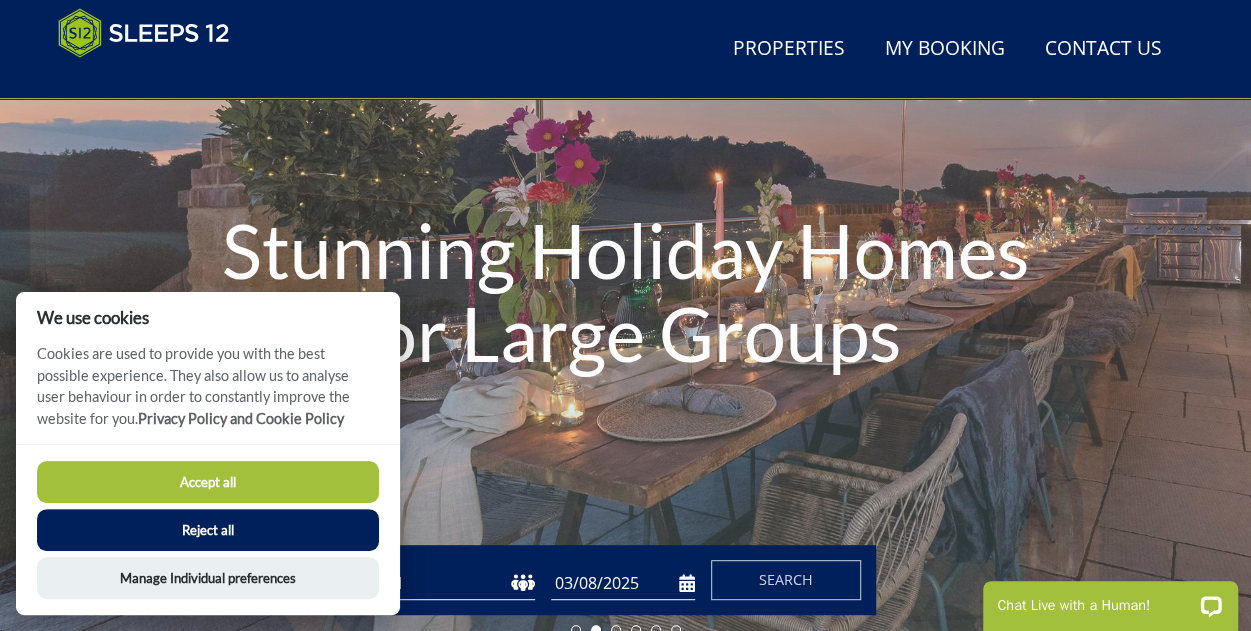 click on "Accept all" at bounding box center [208, 482] 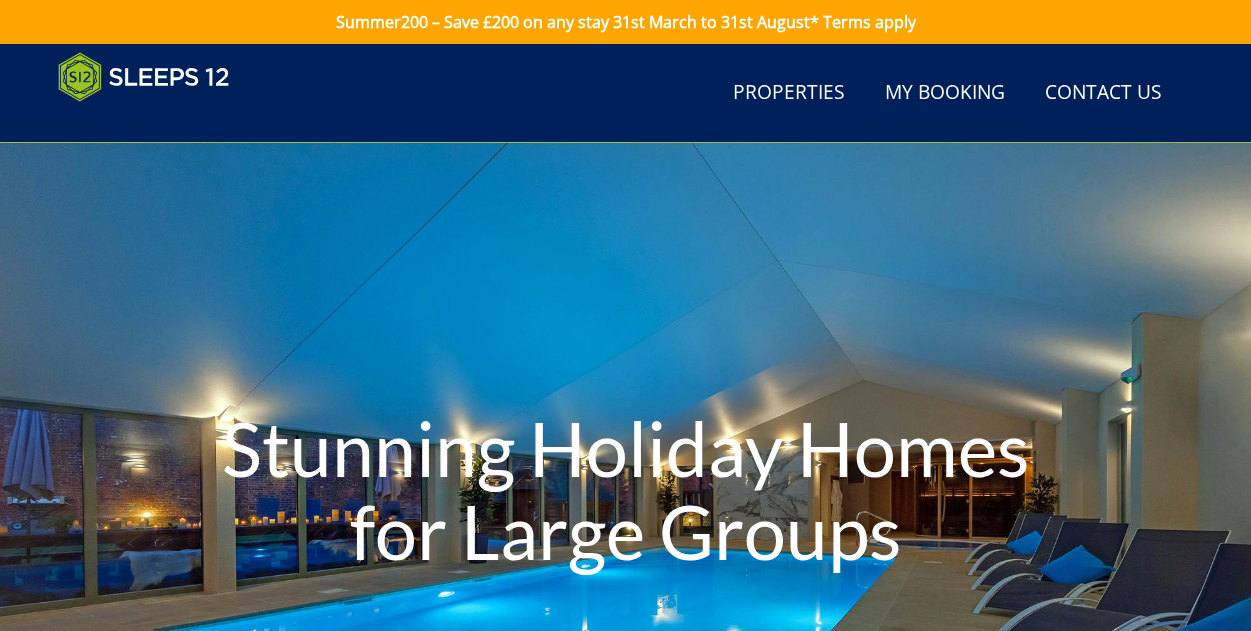 scroll, scrollTop: 242, scrollLeft: 0, axis: vertical 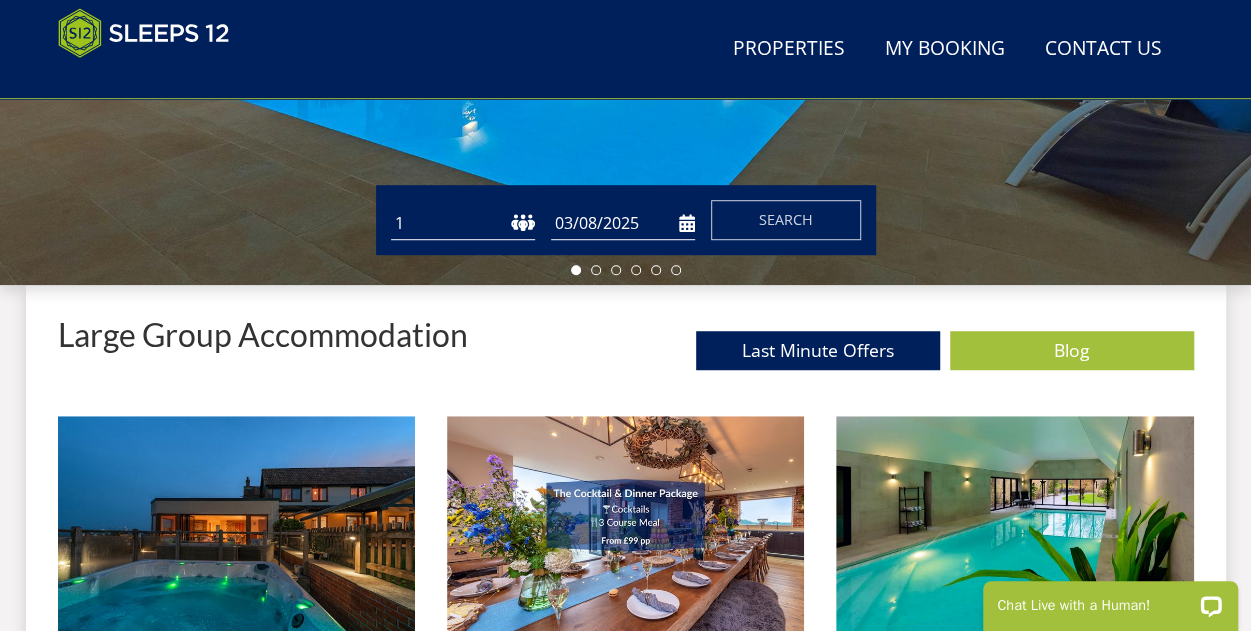click on "03/08/2025" at bounding box center [623, 223] 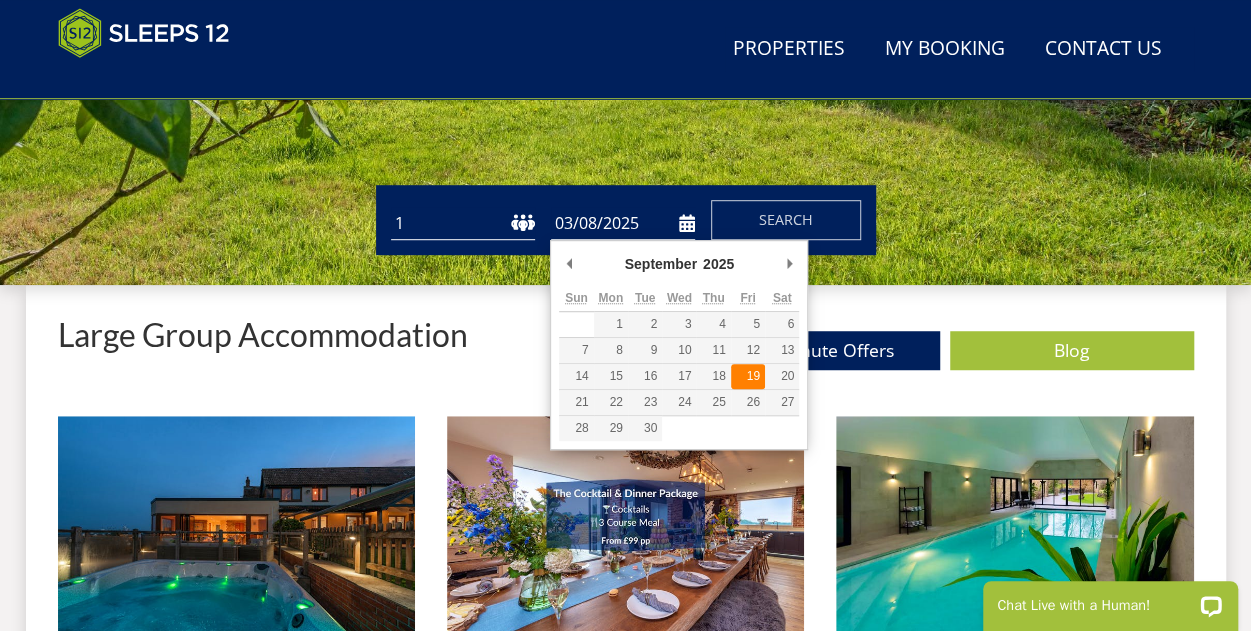 type on "19/09/2025" 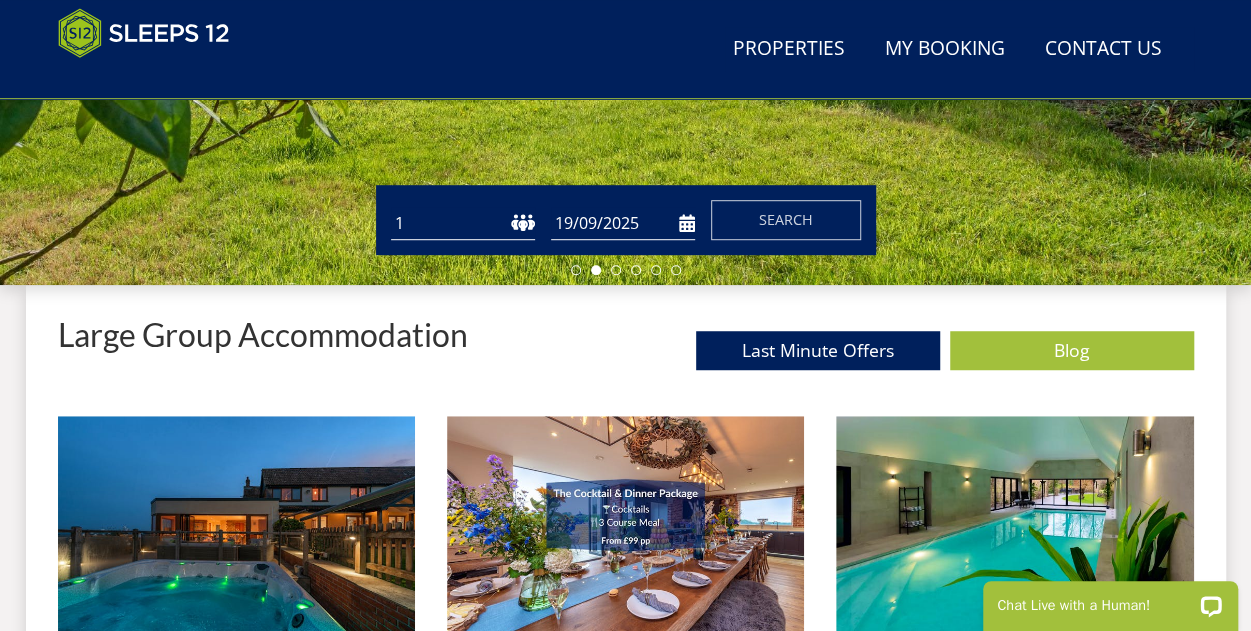 click on "1
2
3
4
5
6
7
8
9
10
11
12
13
14
15
16
17
18
19
20
21
22
23
24
25
26
27
28
29
30
31
32" at bounding box center (463, 223) 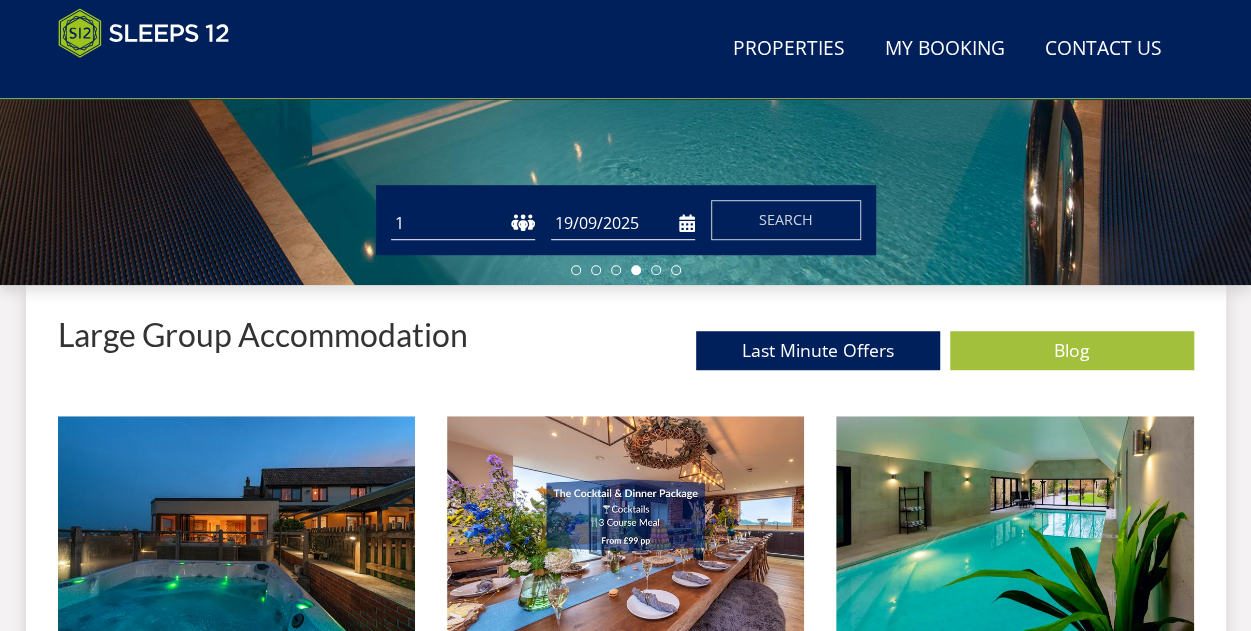 select on "14" 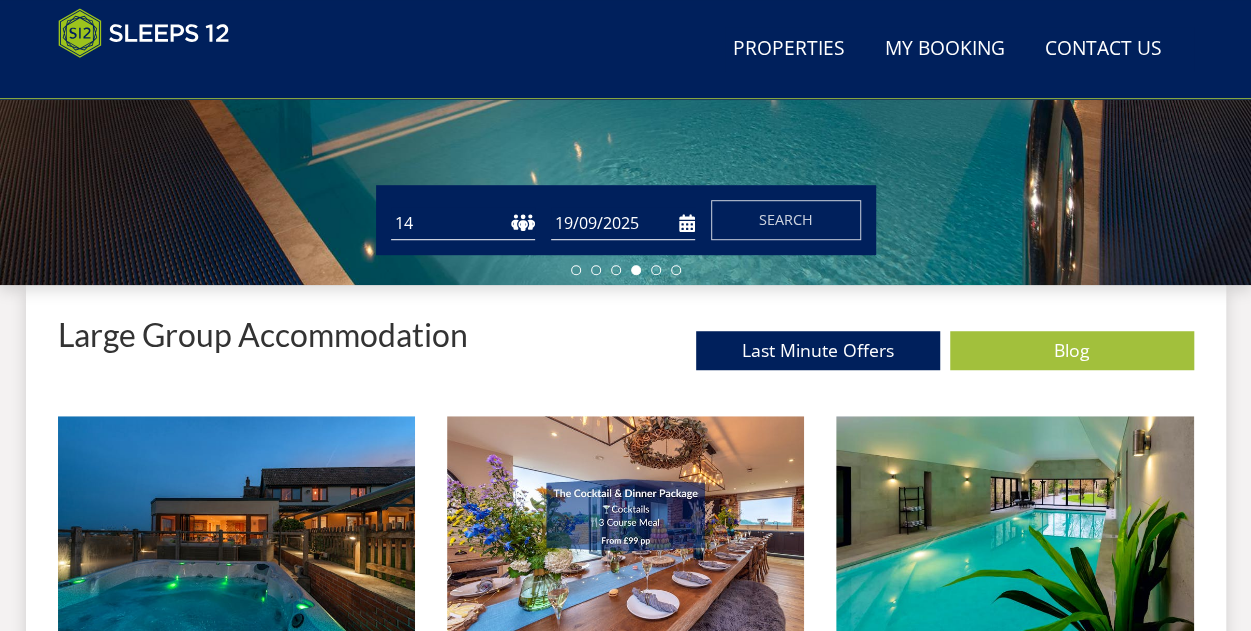 click on "1
2
3
4
5
6
7
8
9
10
11
12
13
14
15
16
17
18
19
20
21
22
23
24
25
26
27
28
29
30
31
32" at bounding box center [463, 223] 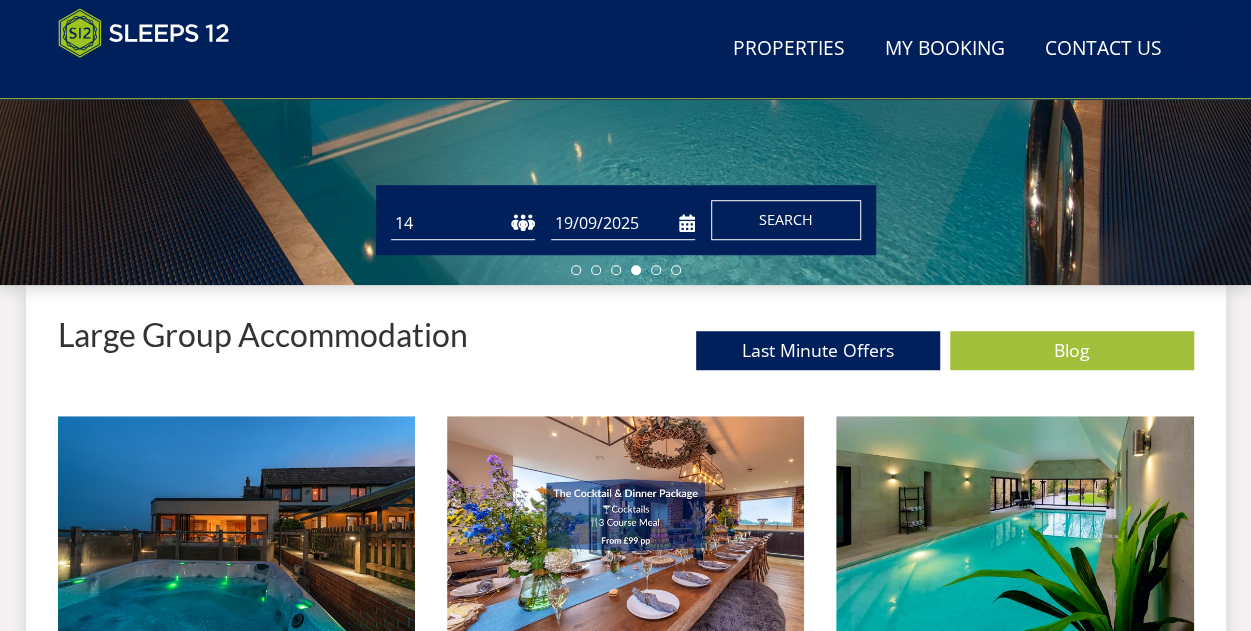 click on "Search" at bounding box center (786, 219) 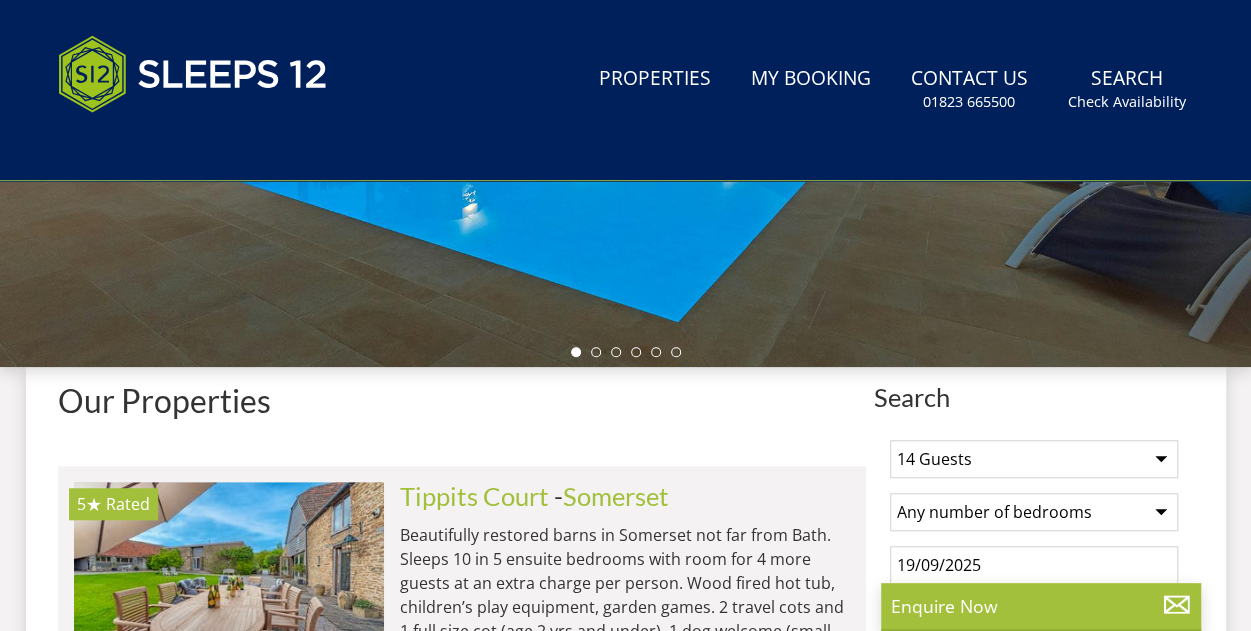 scroll, scrollTop: 0, scrollLeft: 0, axis: both 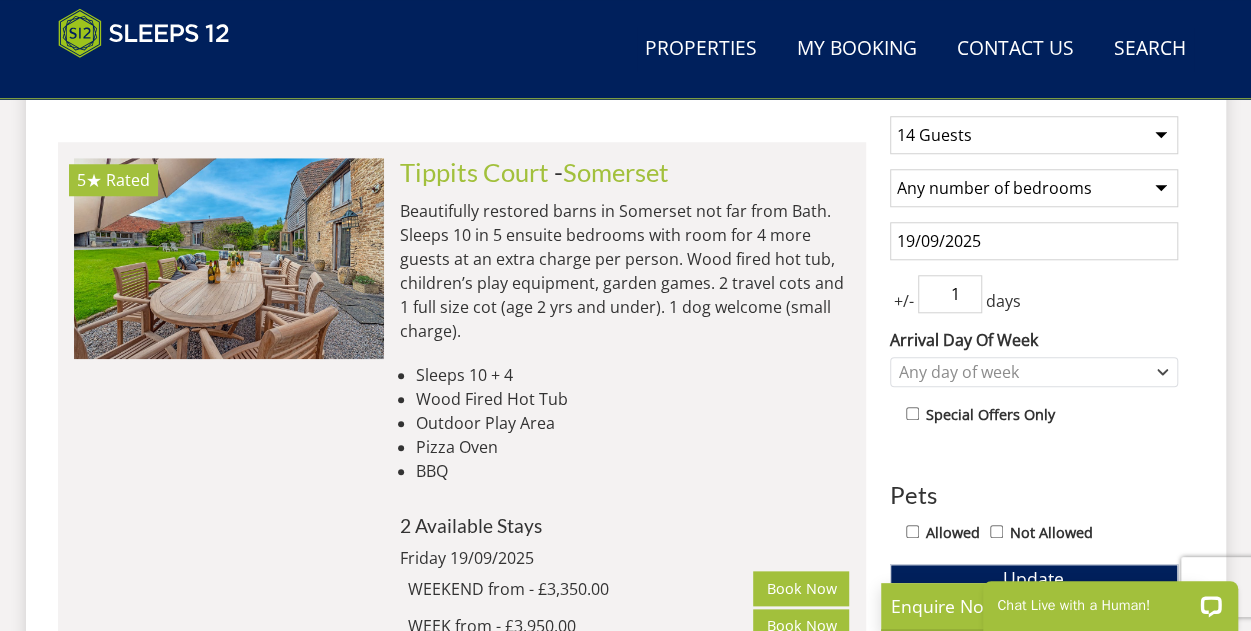 click on "1" at bounding box center [950, 294] 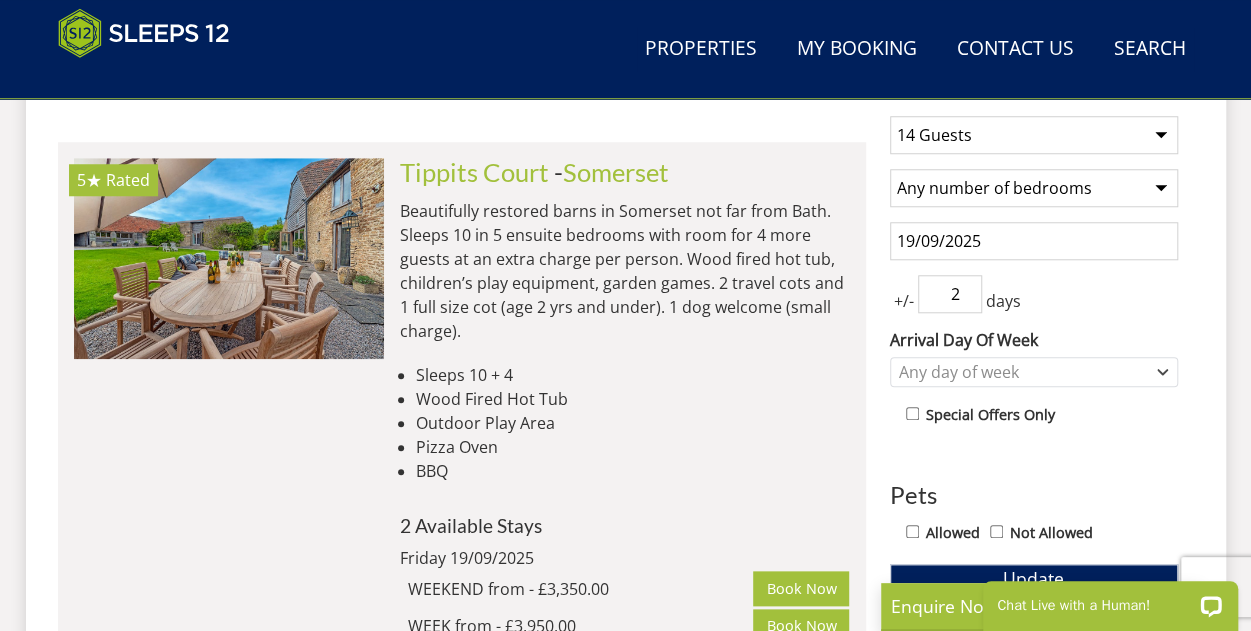 click on "2" at bounding box center (950, 294) 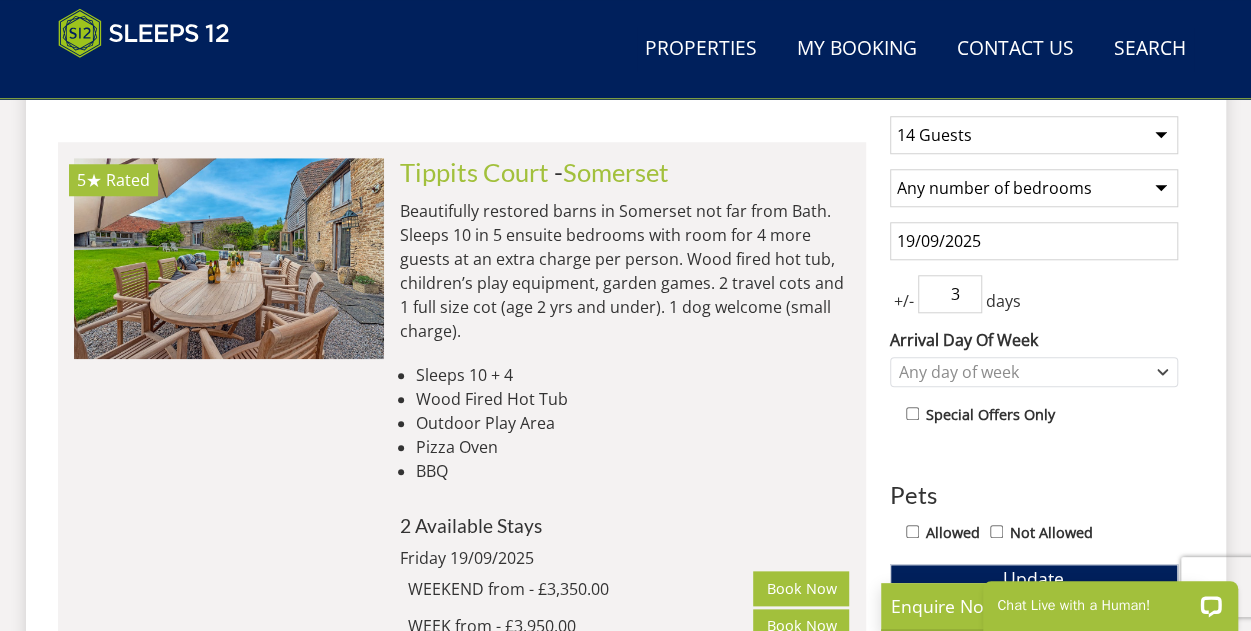 click on "3" at bounding box center (950, 294) 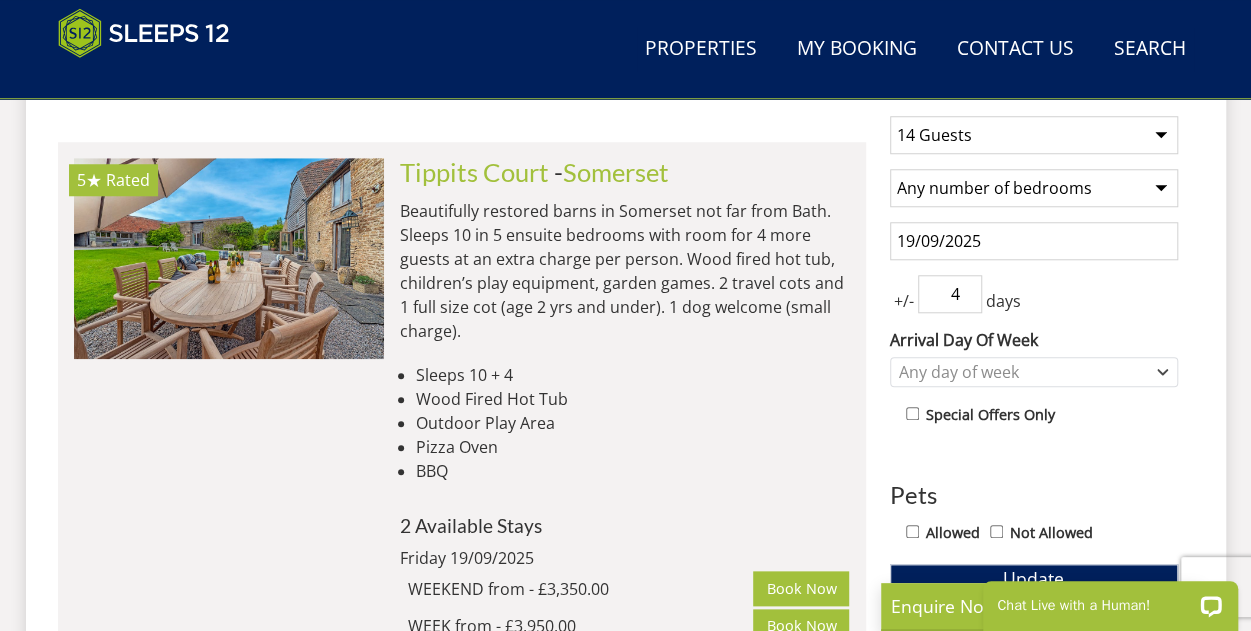 click on "4" at bounding box center [950, 294] 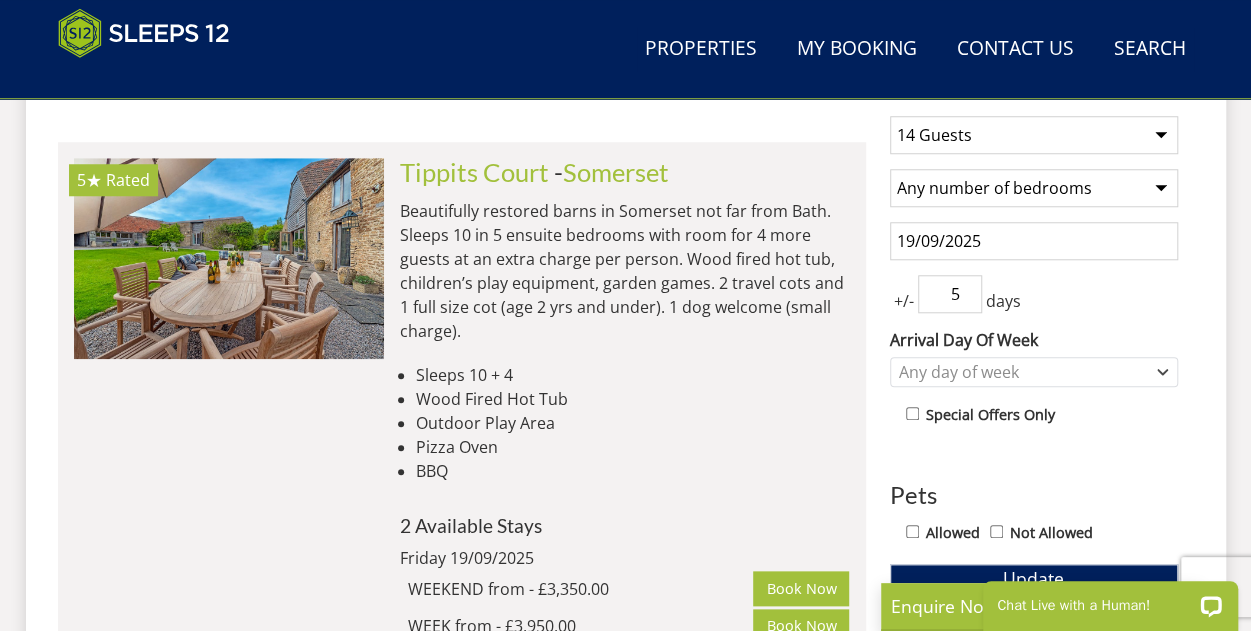 click on "5" at bounding box center [950, 294] 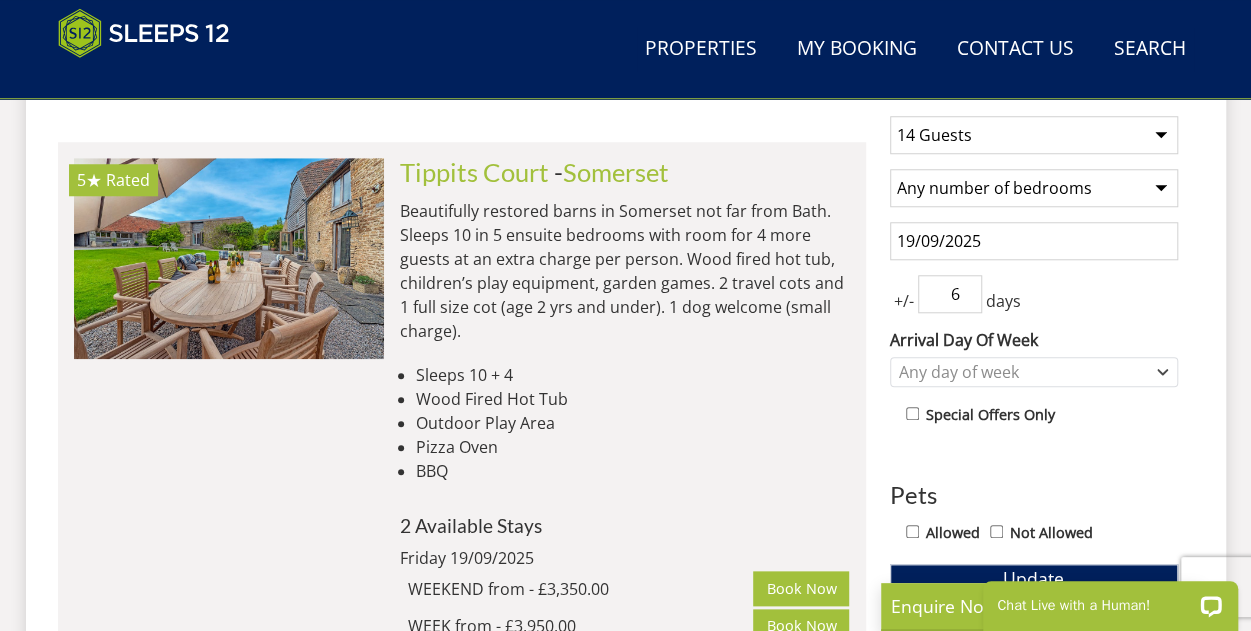 click on "6" at bounding box center (950, 294) 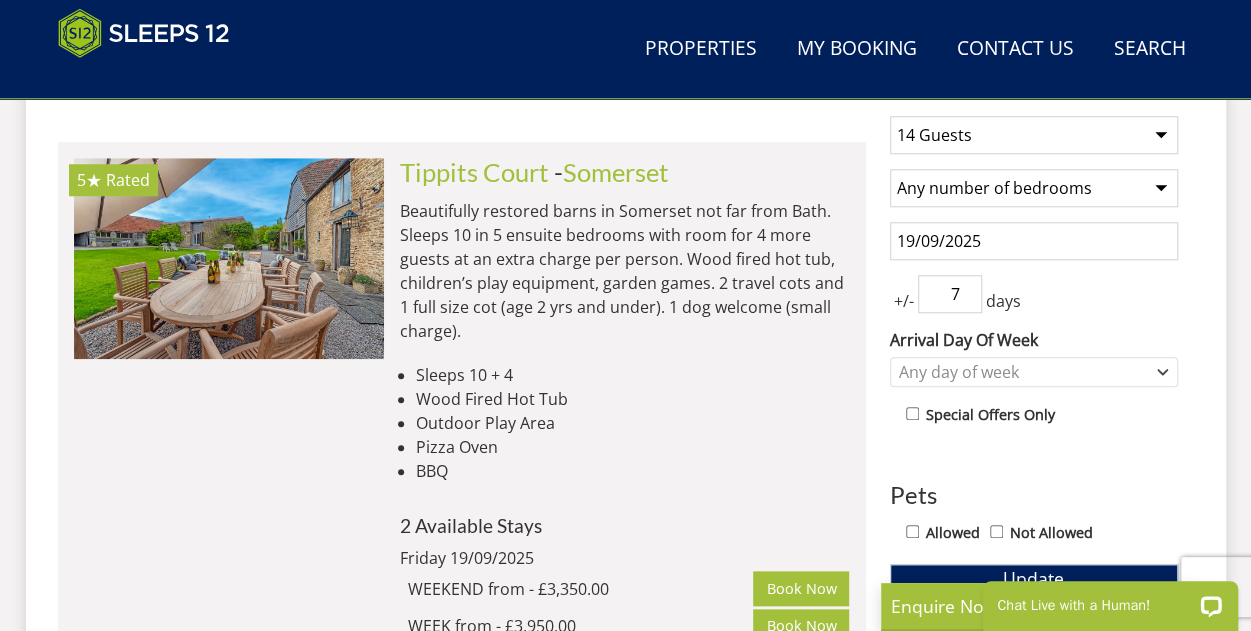 type on "7" 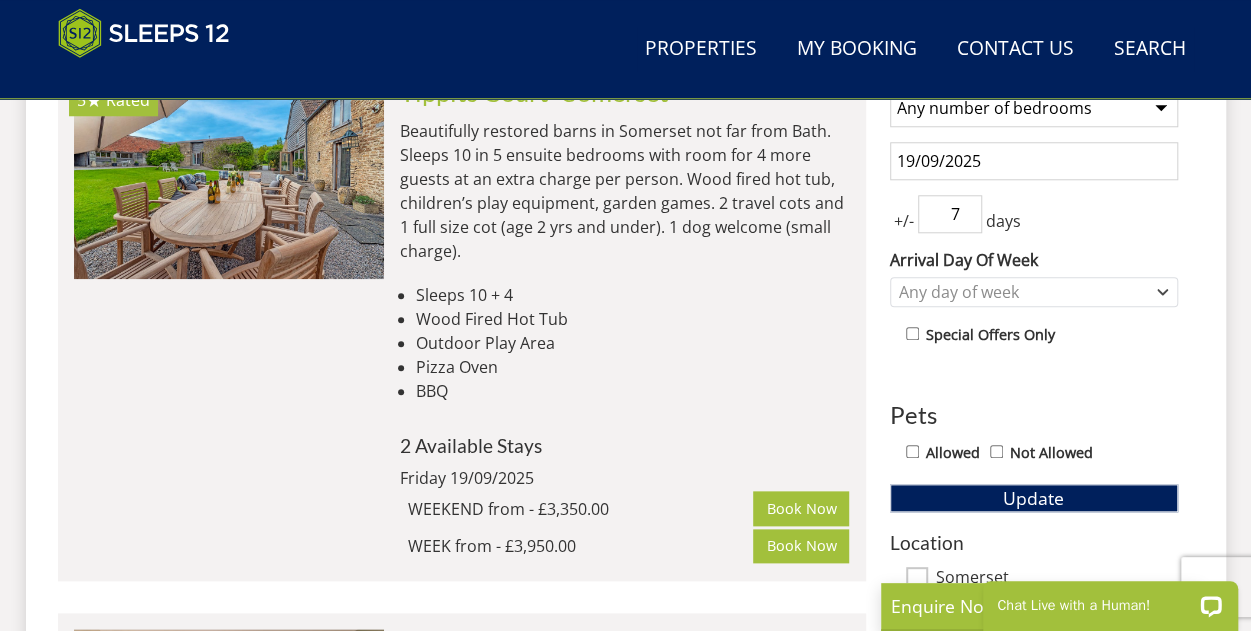 scroll, scrollTop: 1040, scrollLeft: 0, axis: vertical 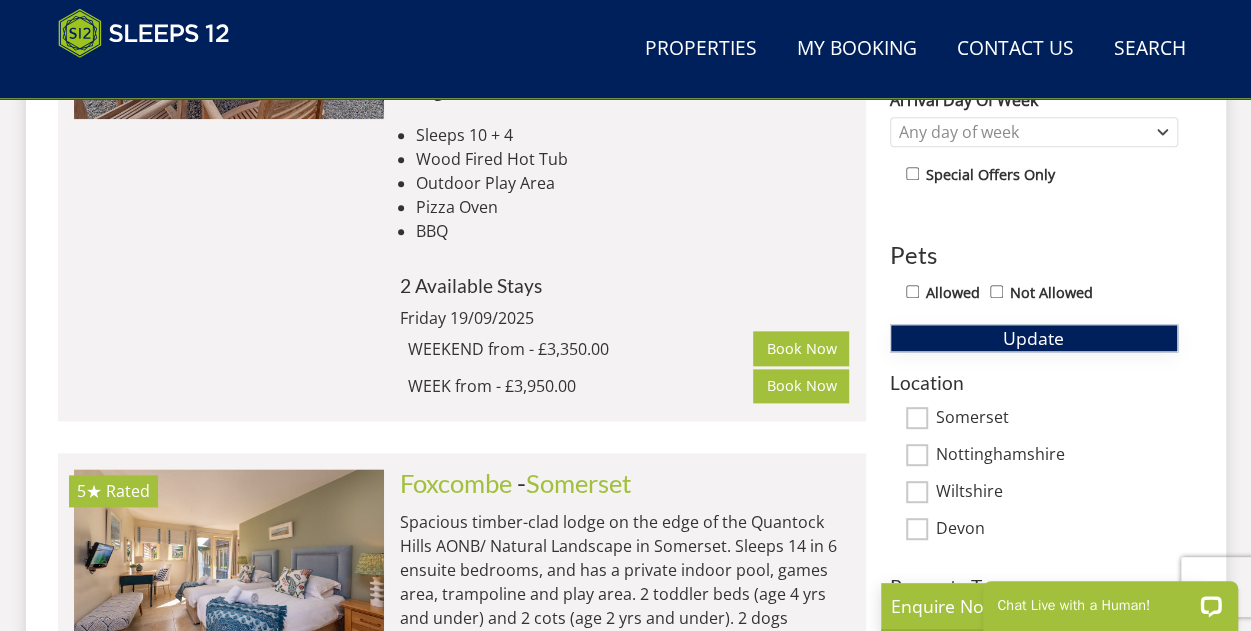 click on "Update" at bounding box center [1033, 338] 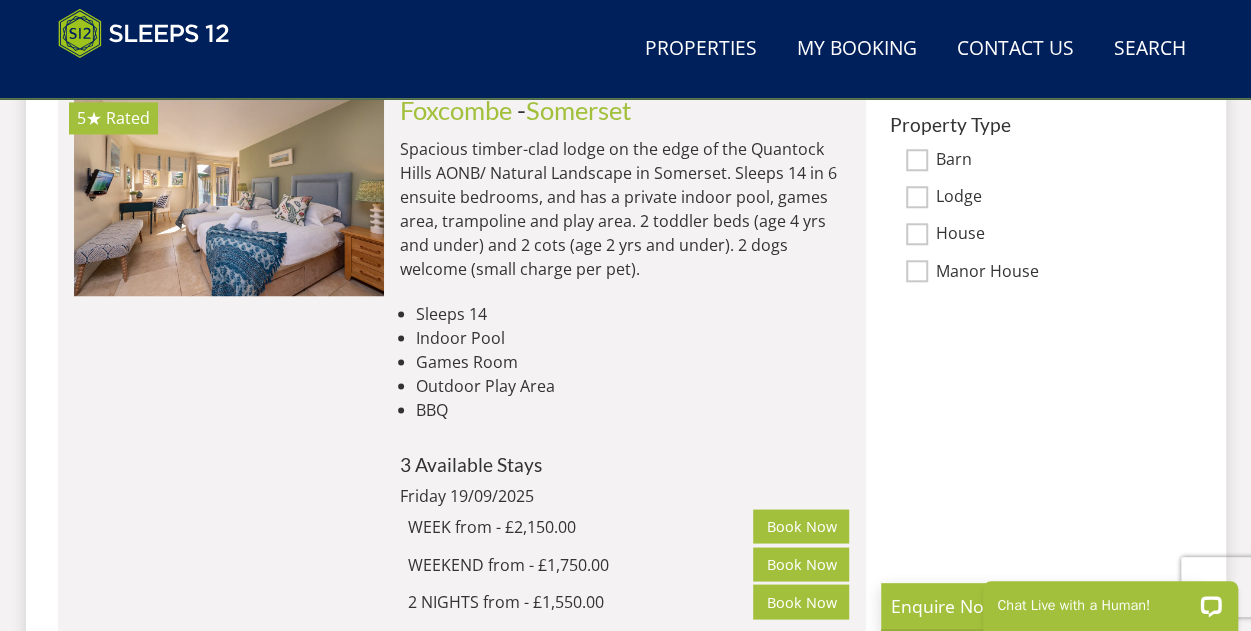 scroll, scrollTop: 1640, scrollLeft: 0, axis: vertical 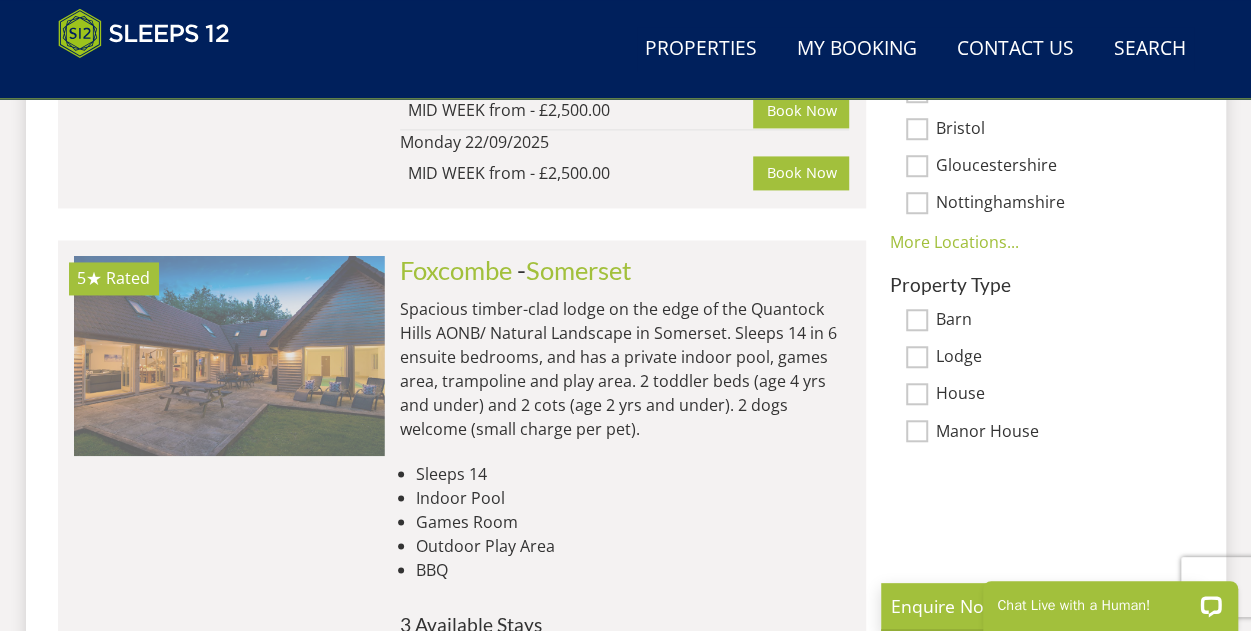 click at bounding box center [229, 356] 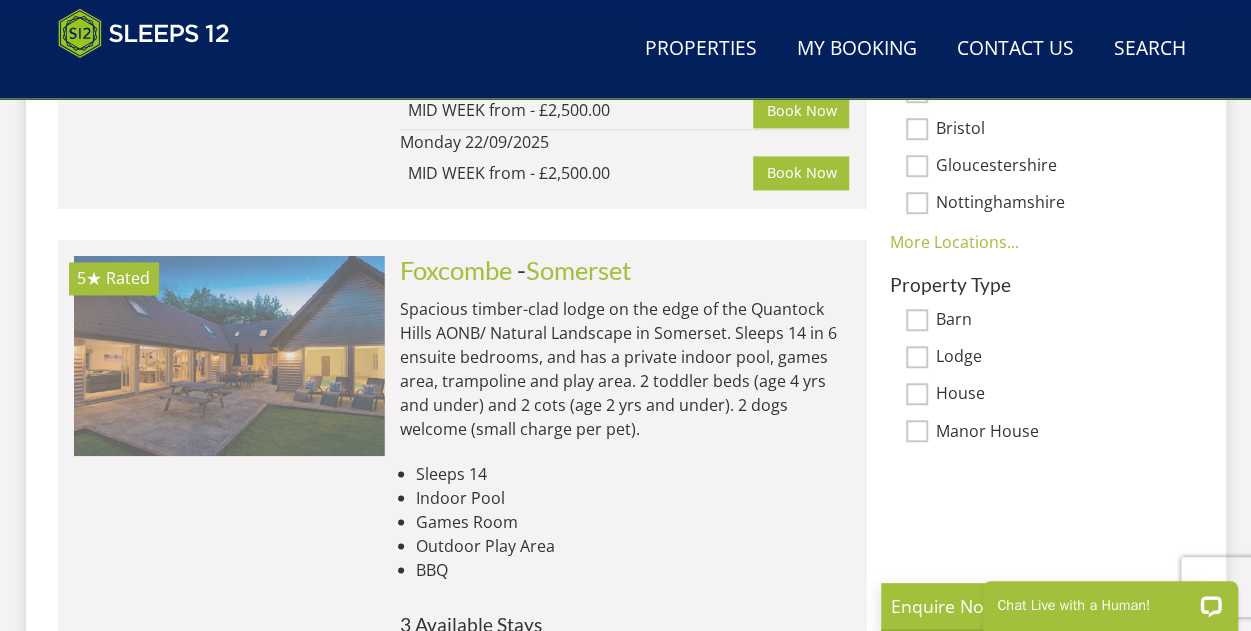 click at bounding box center (229, 356) 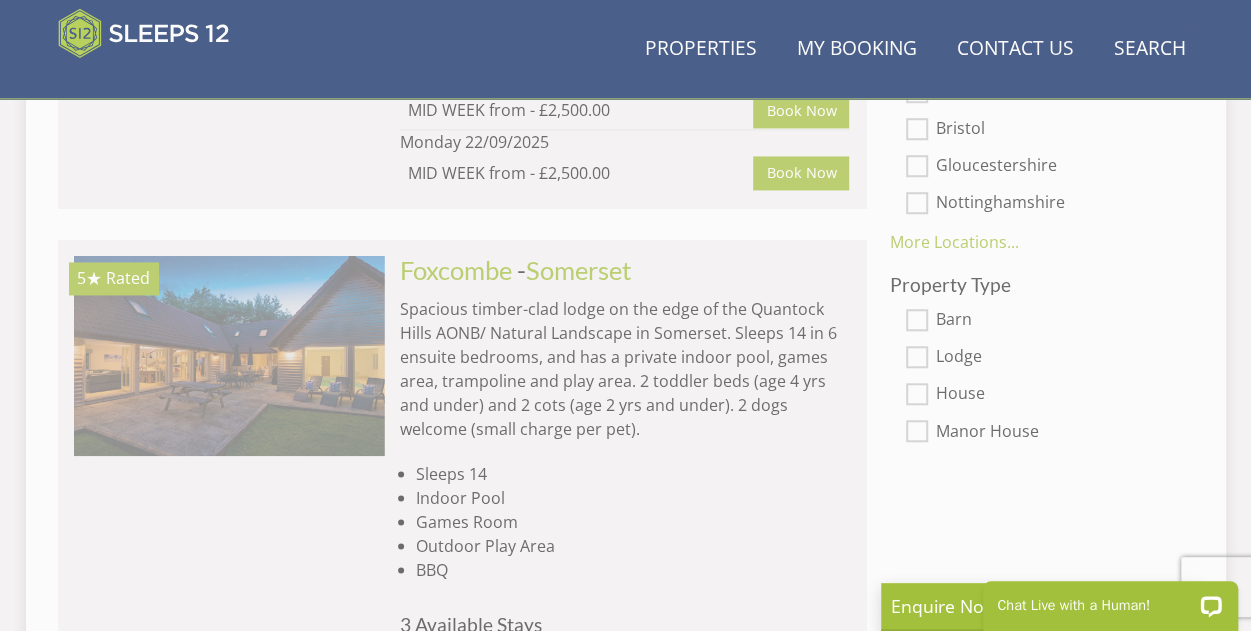 click at bounding box center [229, 356] 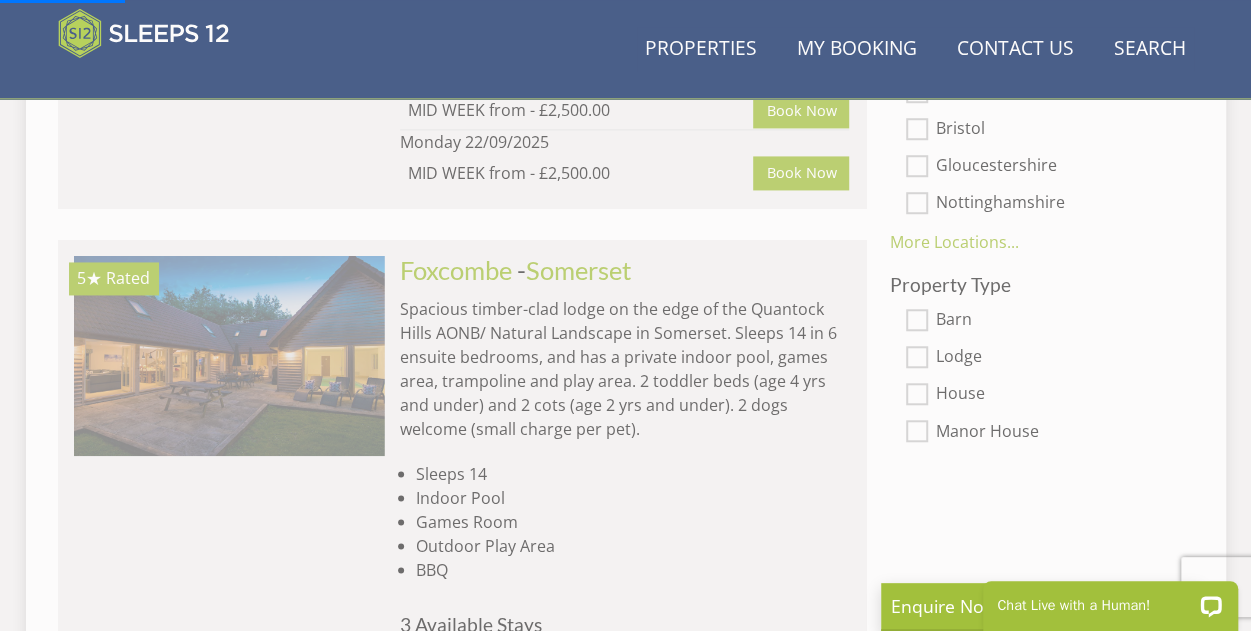 click at bounding box center (229, 356) 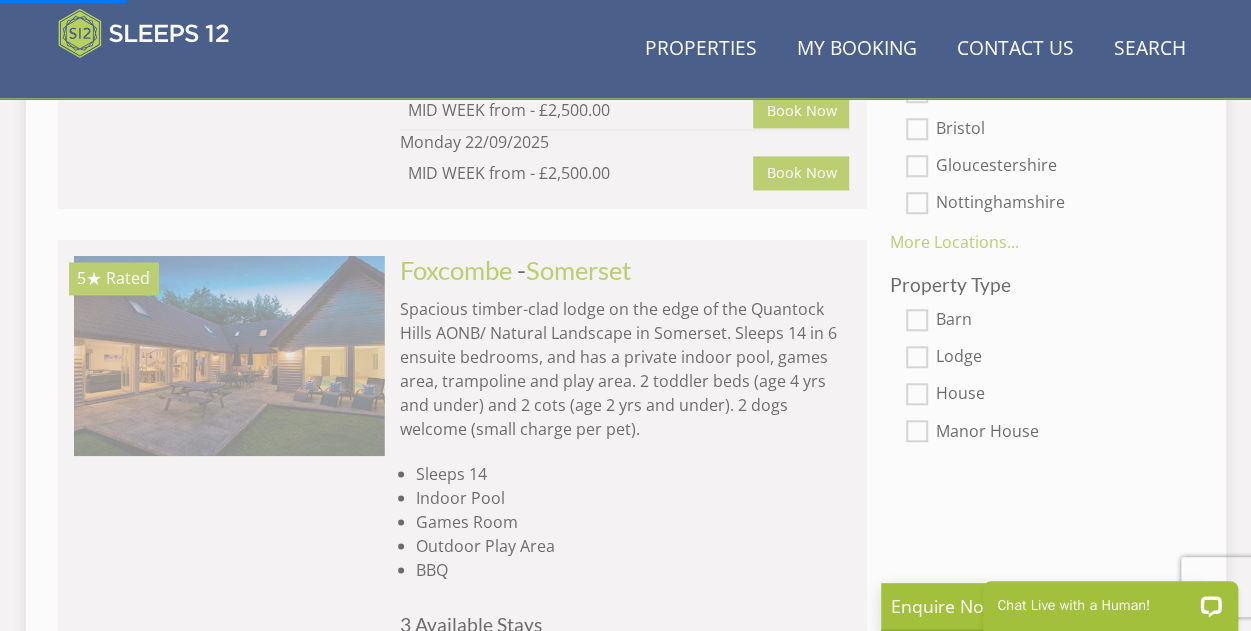 click at bounding box center (229, 356) 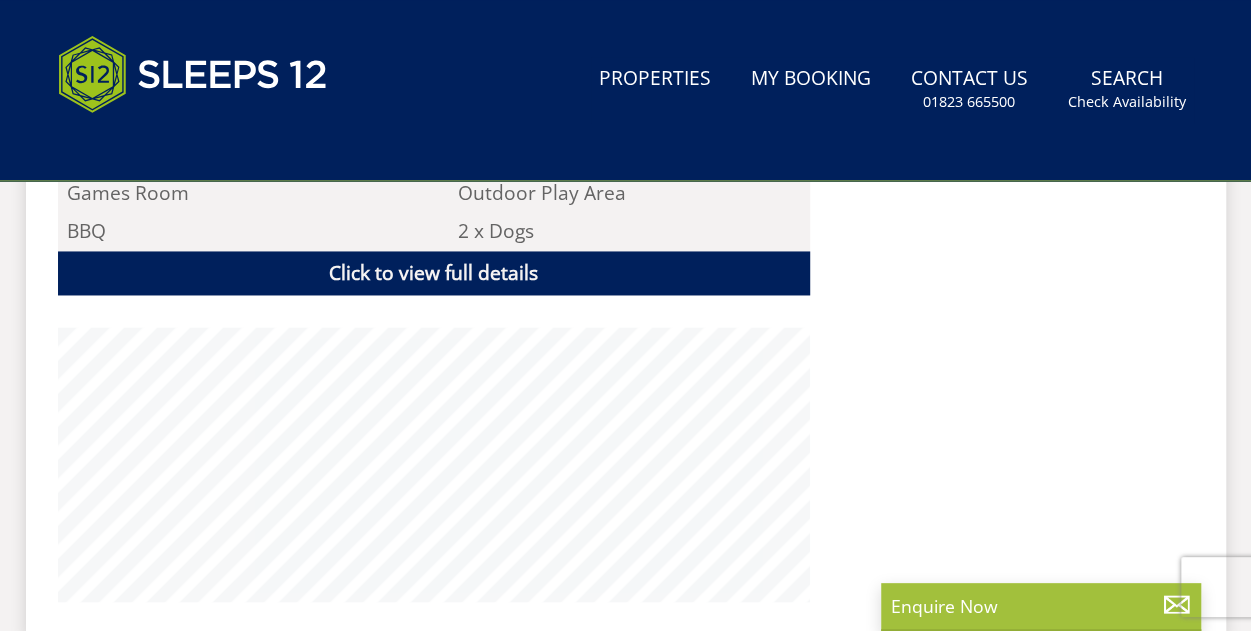 scroll, scrollTop: 0, scrollLeft: 0, axis: both 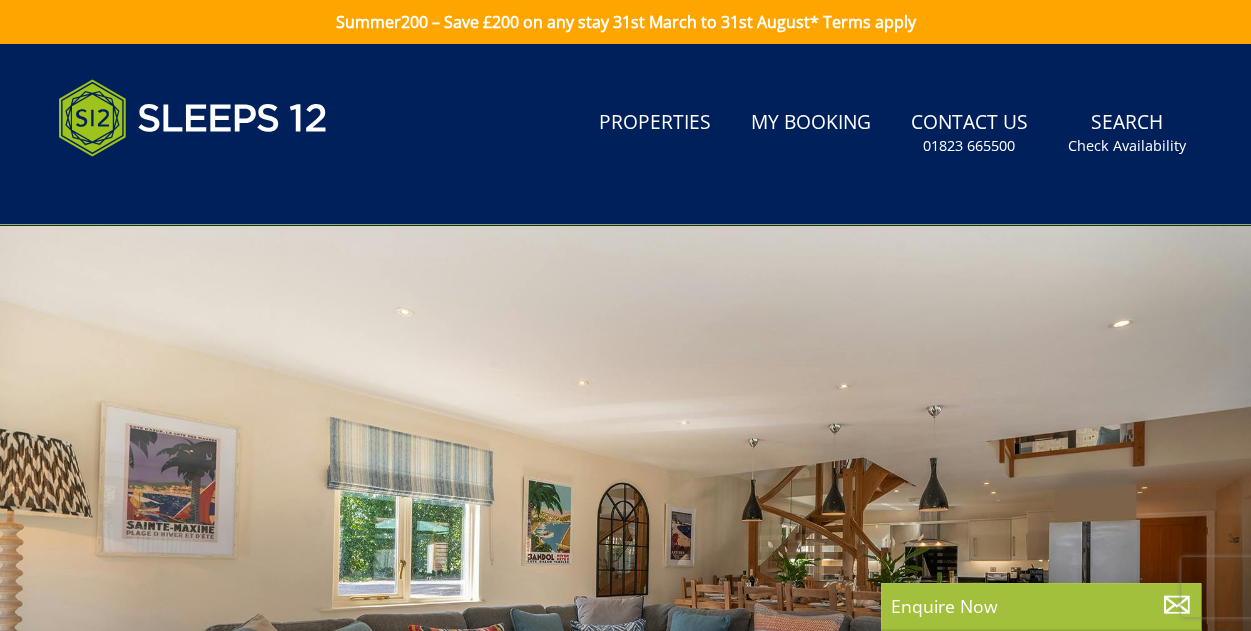 click at bounding box center [625, 575] 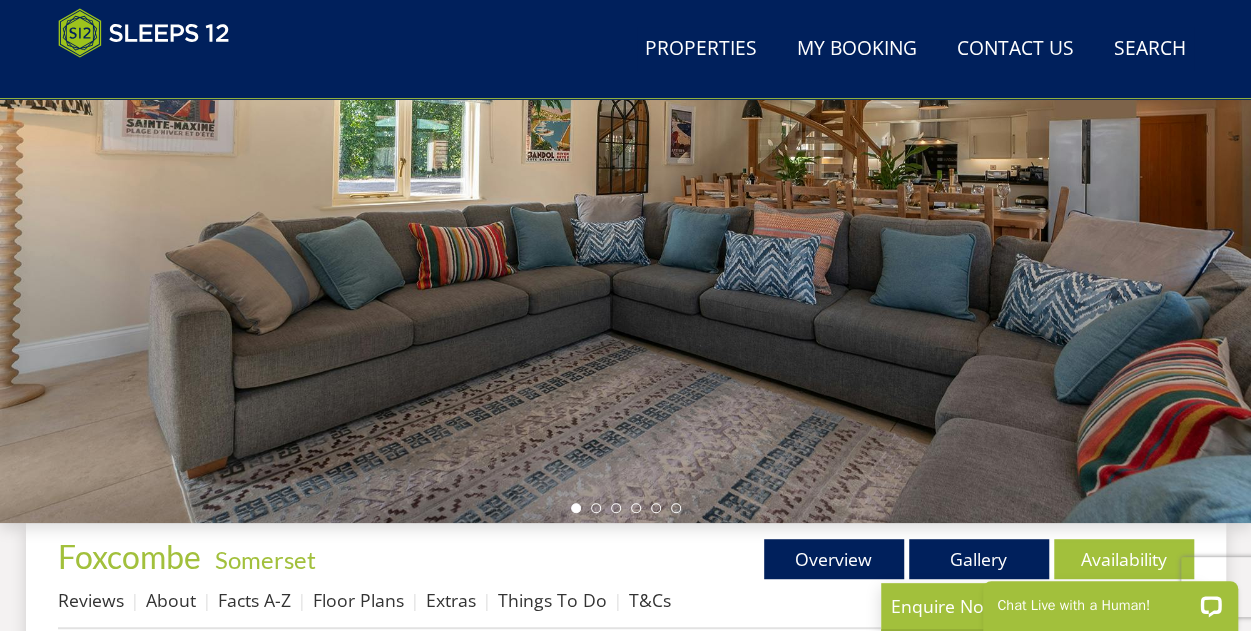 scroll, scrollTop: 0, scrollLeft: 0, axis: both 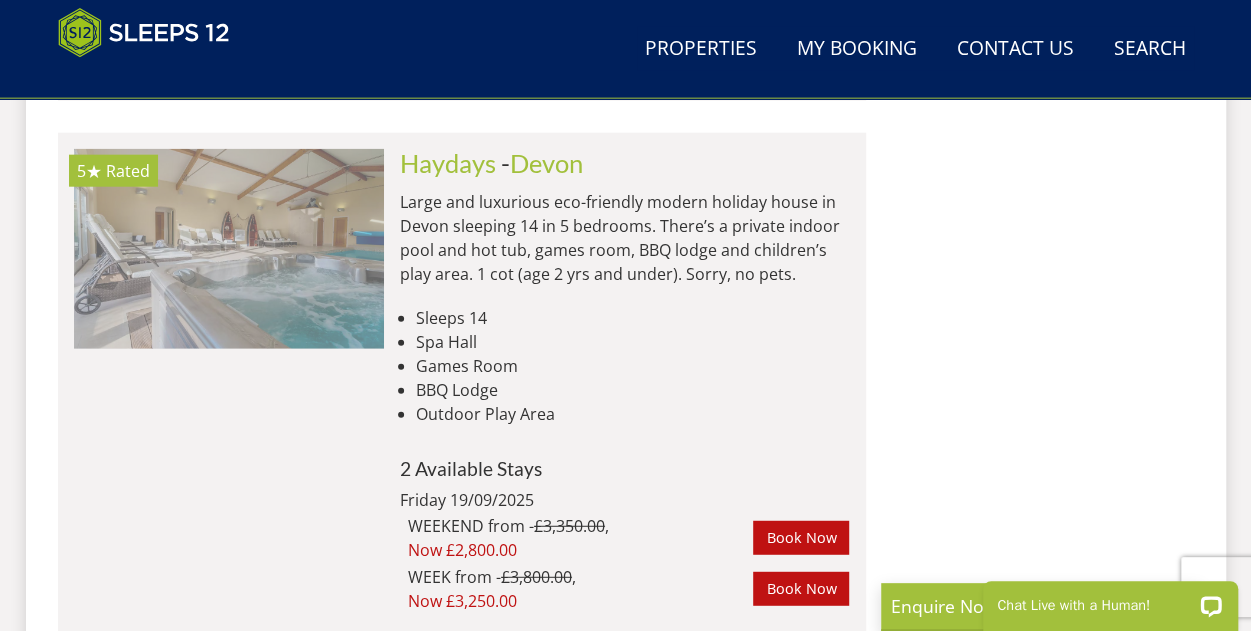 click at bounding box center (229, 249) 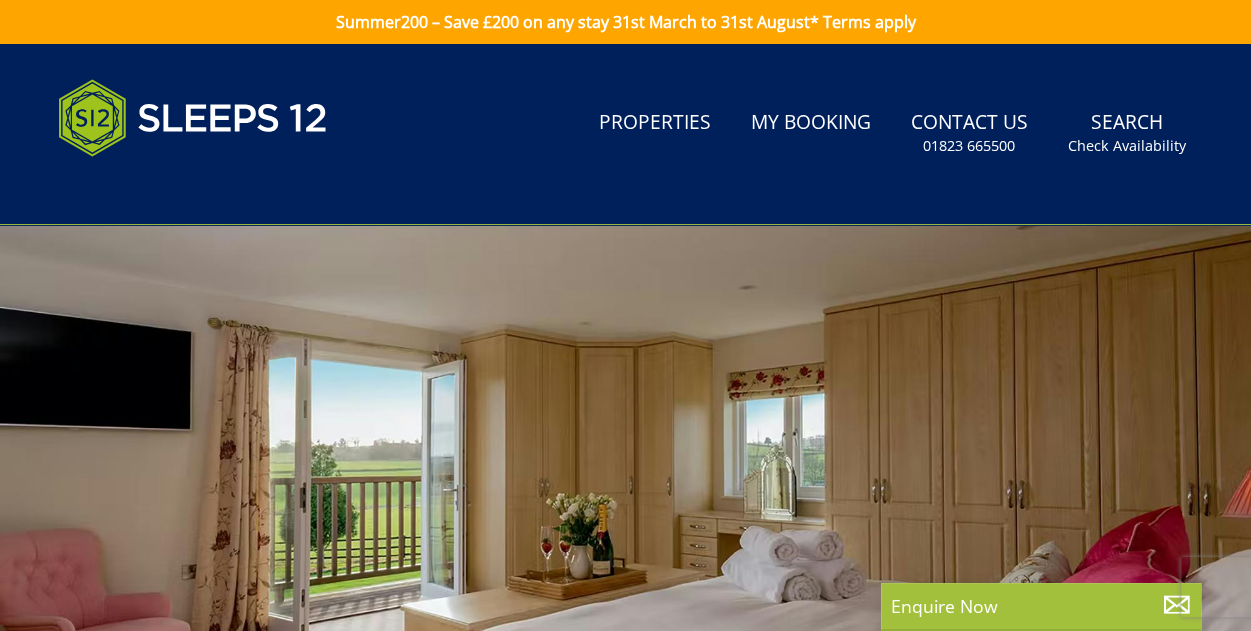 scroll, scrollTop: 40, scrollLeft: 0, axis: vertical 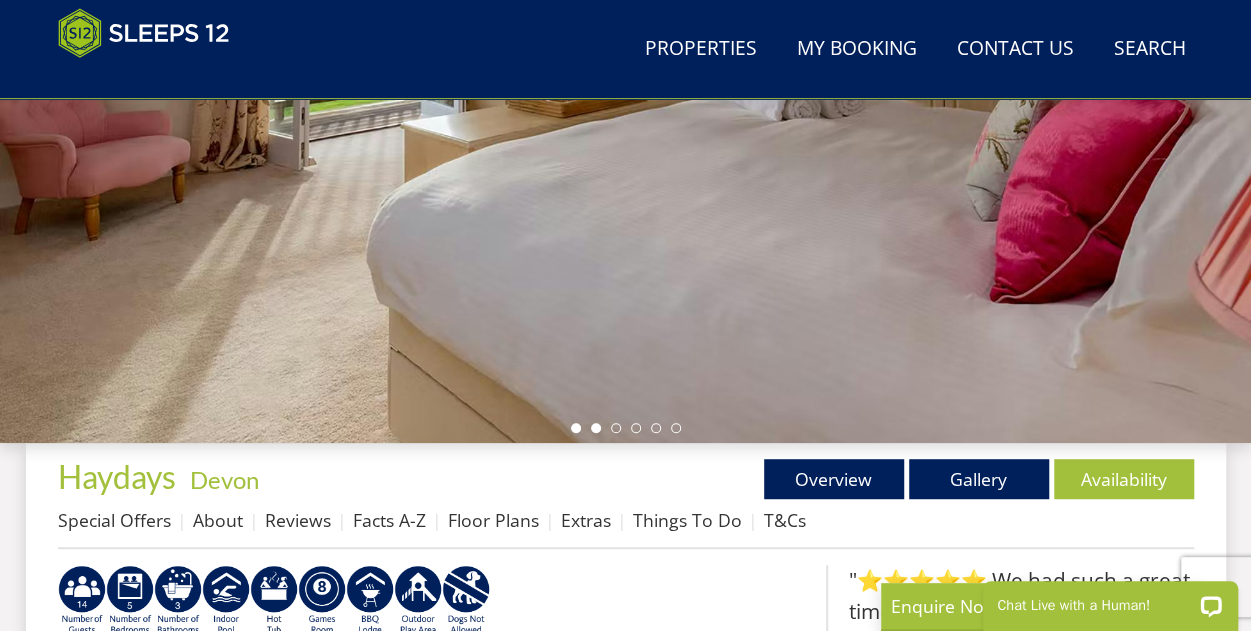 click at bounding box center (596, 428) 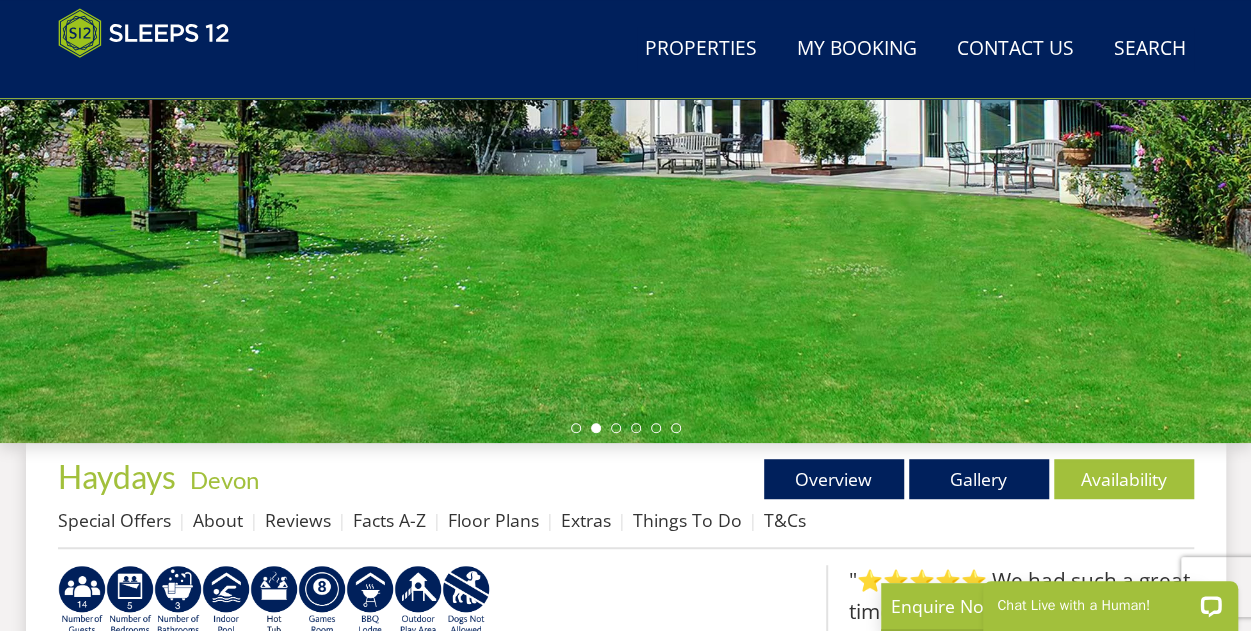scroll, scrollTop: 360, scrollLeft: 0, axis: vertical 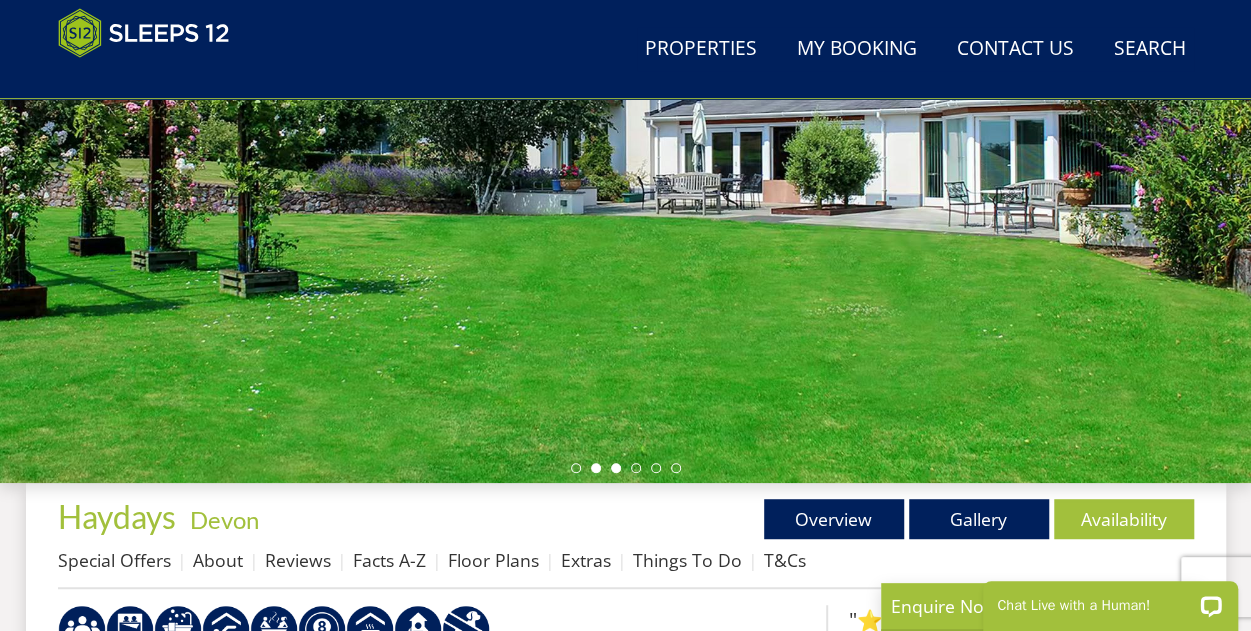 click at bounding box center [616, 468] 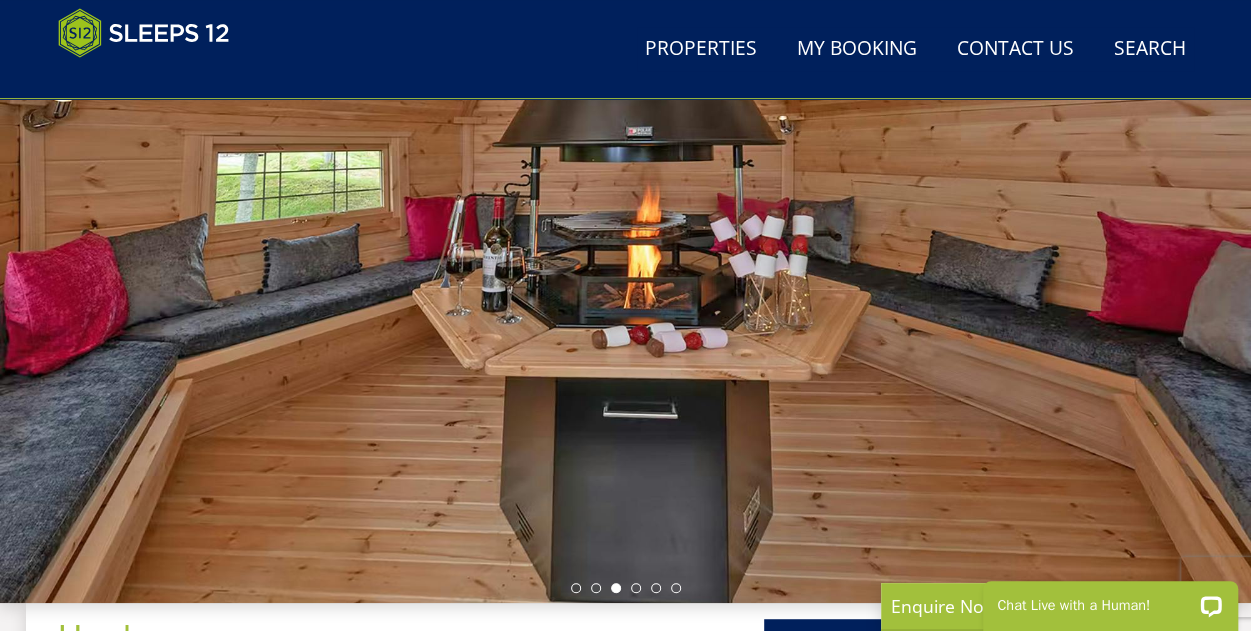 scroll, scrollTop: 360, scrollLeft: 0, axis: vertical 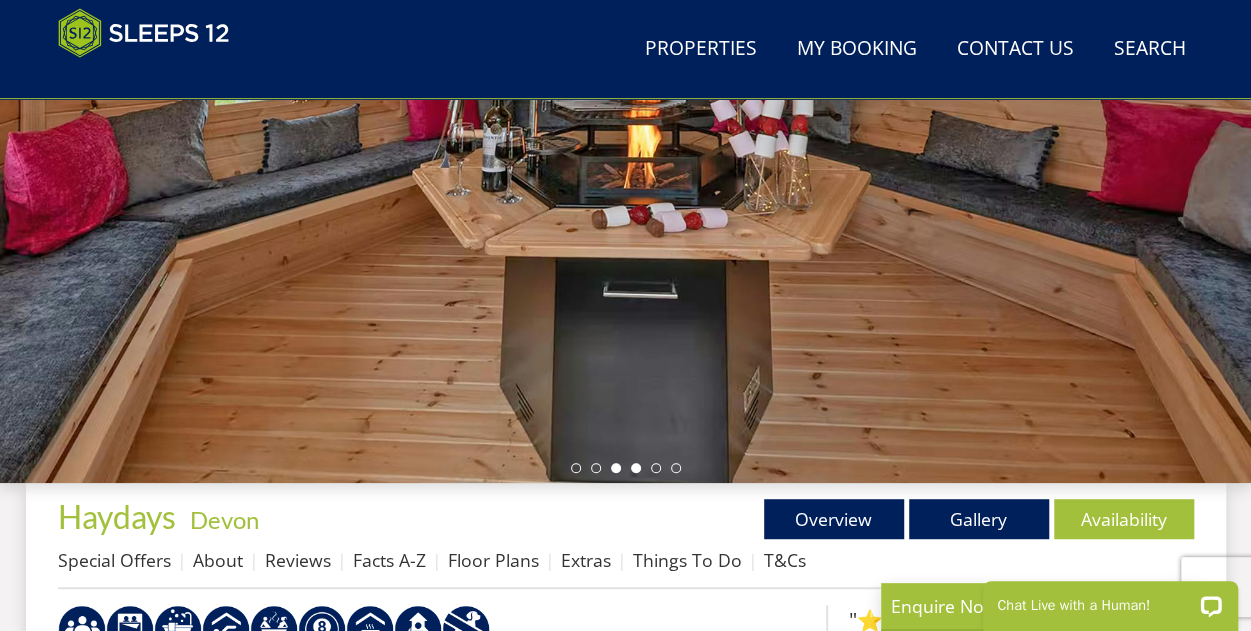 click at bounding box center (636, 468) 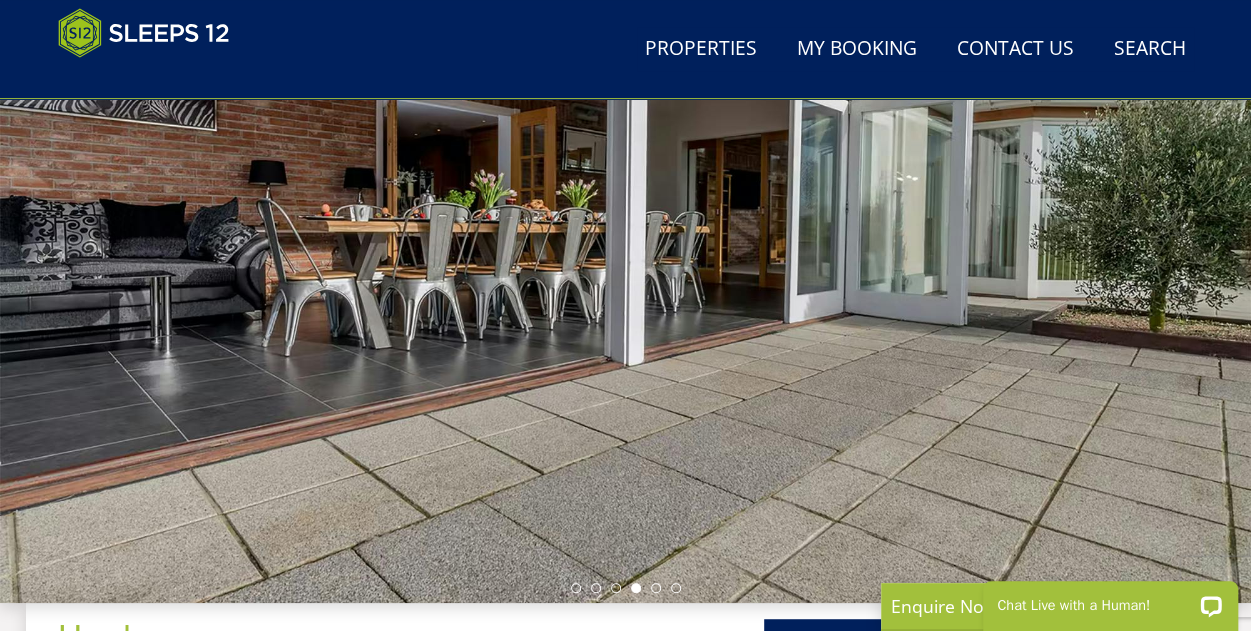 scroll, scrollTop: 360, scrollLeft: 0, axis: vertical 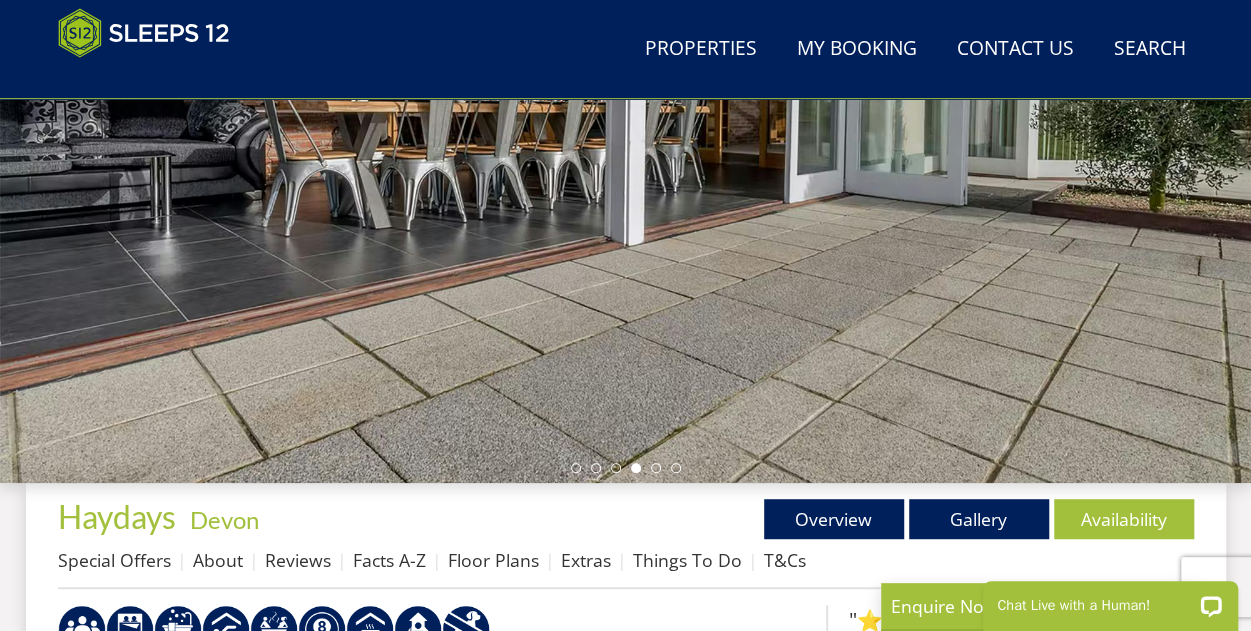 click at bounding box center (625, 133) 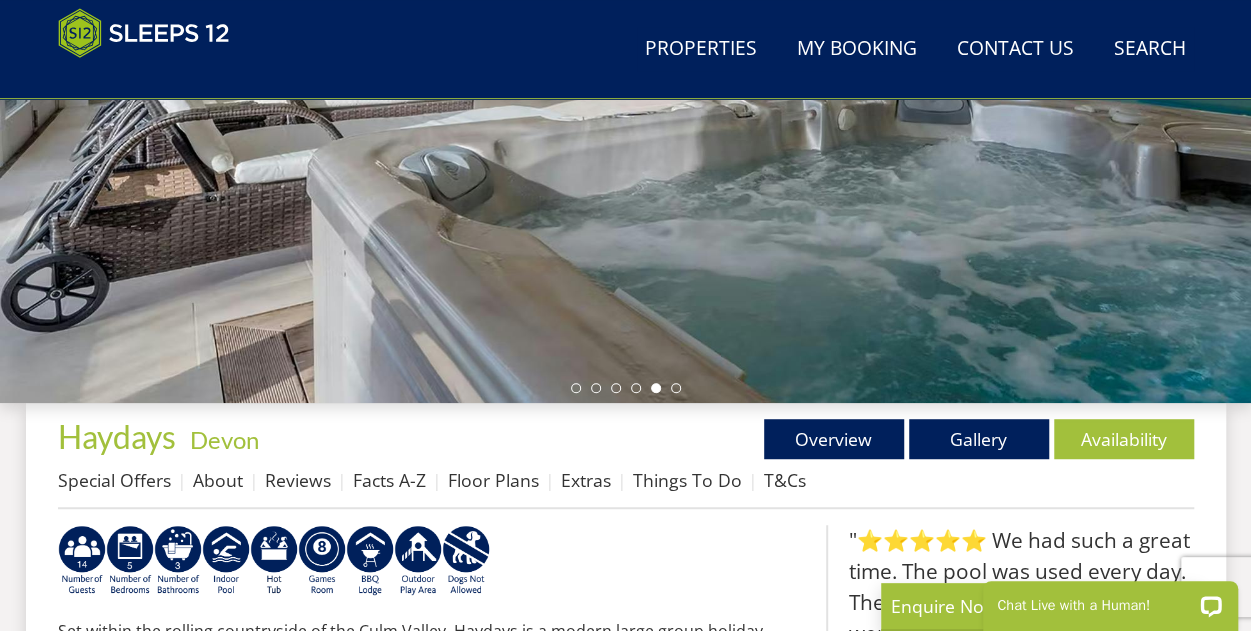 scroll, scrollTop: 600, scrollLeft: 0, axis: vertical 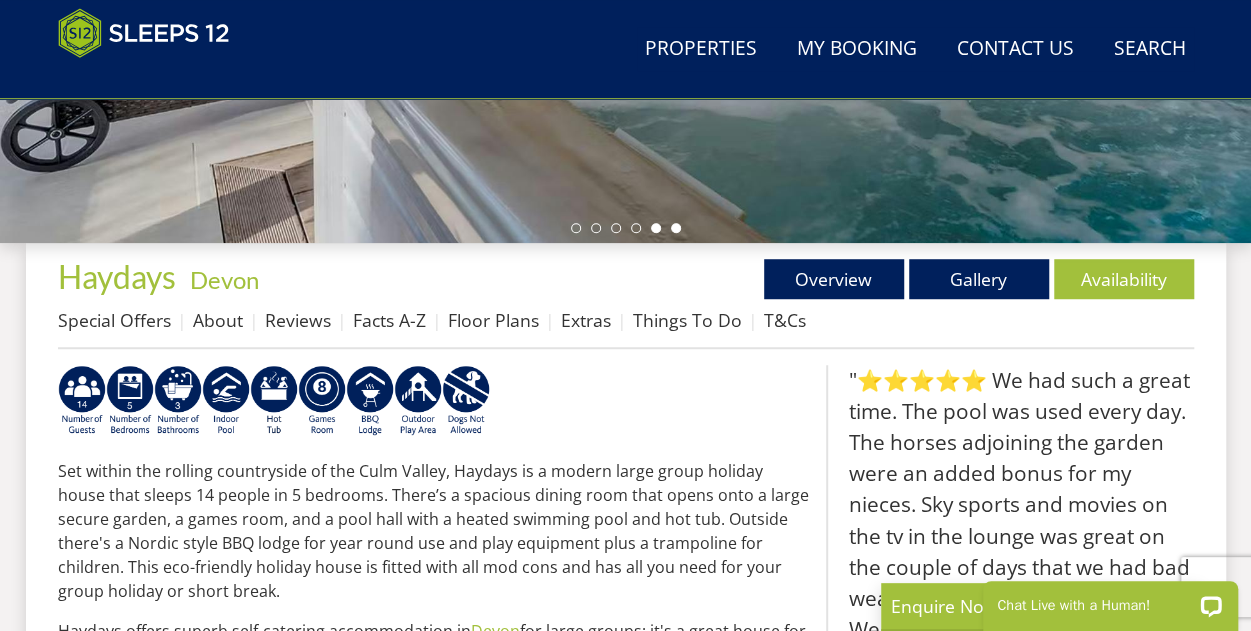 click at bounding box center [676, 228] 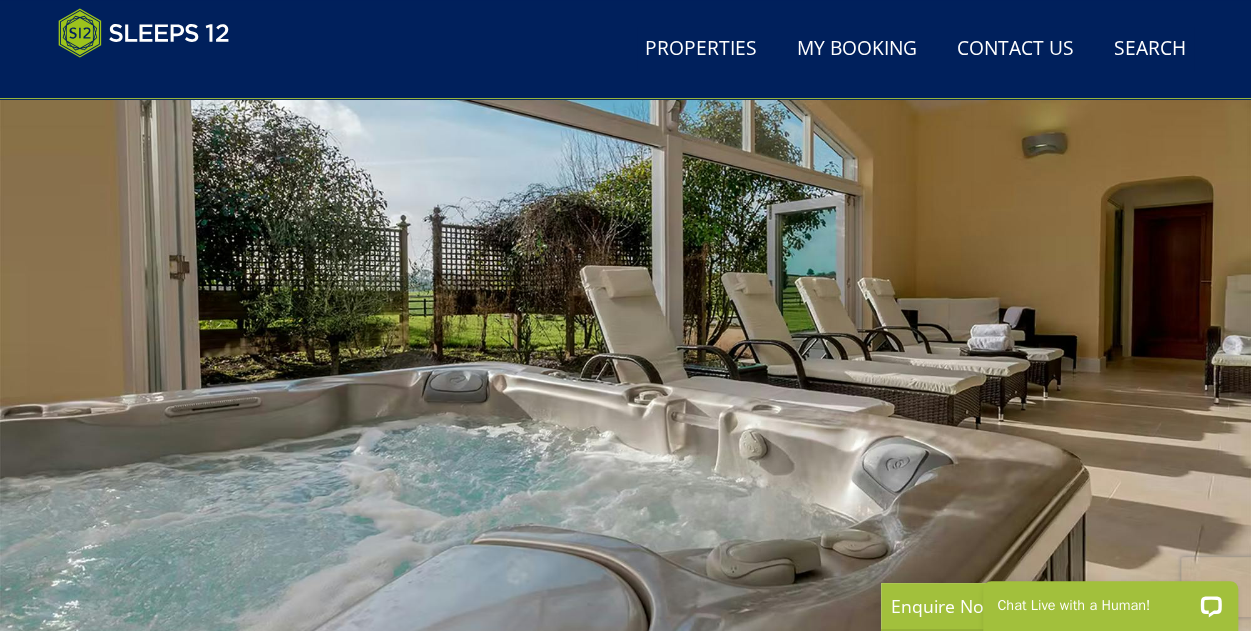 scroll, scrollTop: 40, scrollLeft: 0, axis: vertical 